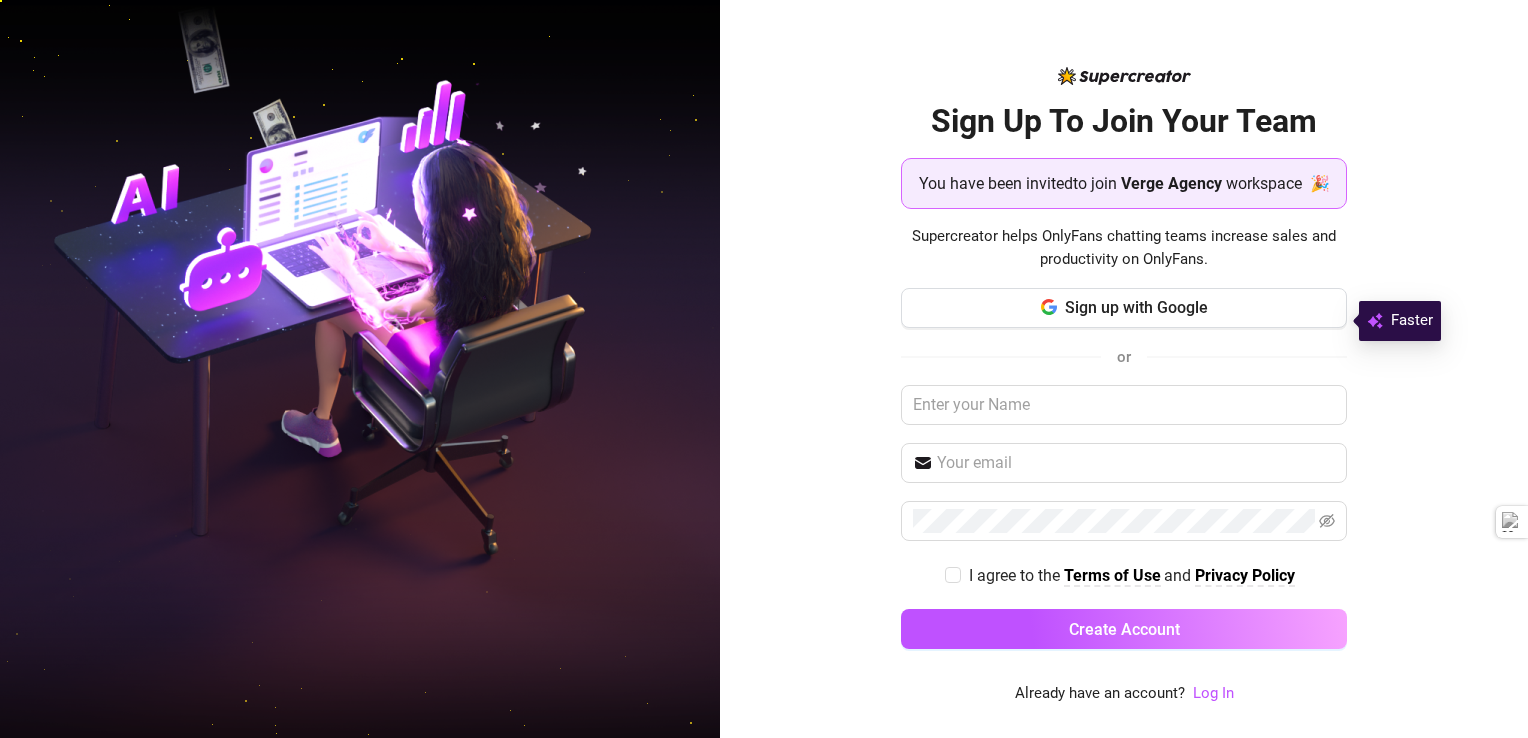 scroll, scrollTop: 0, scrollLeft: 0, axis: both 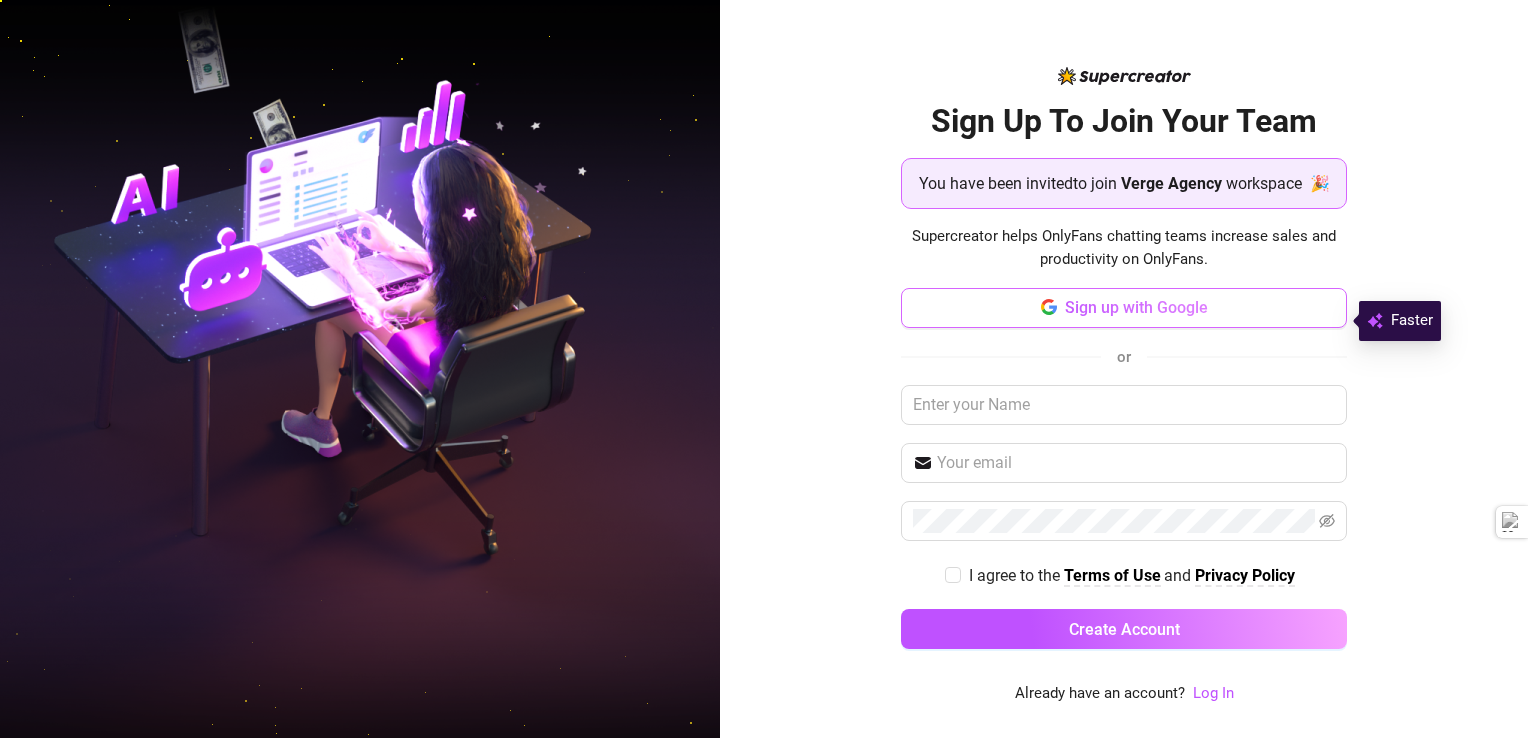 click on "Sign up with Google" at bounding box center [1136, 307] 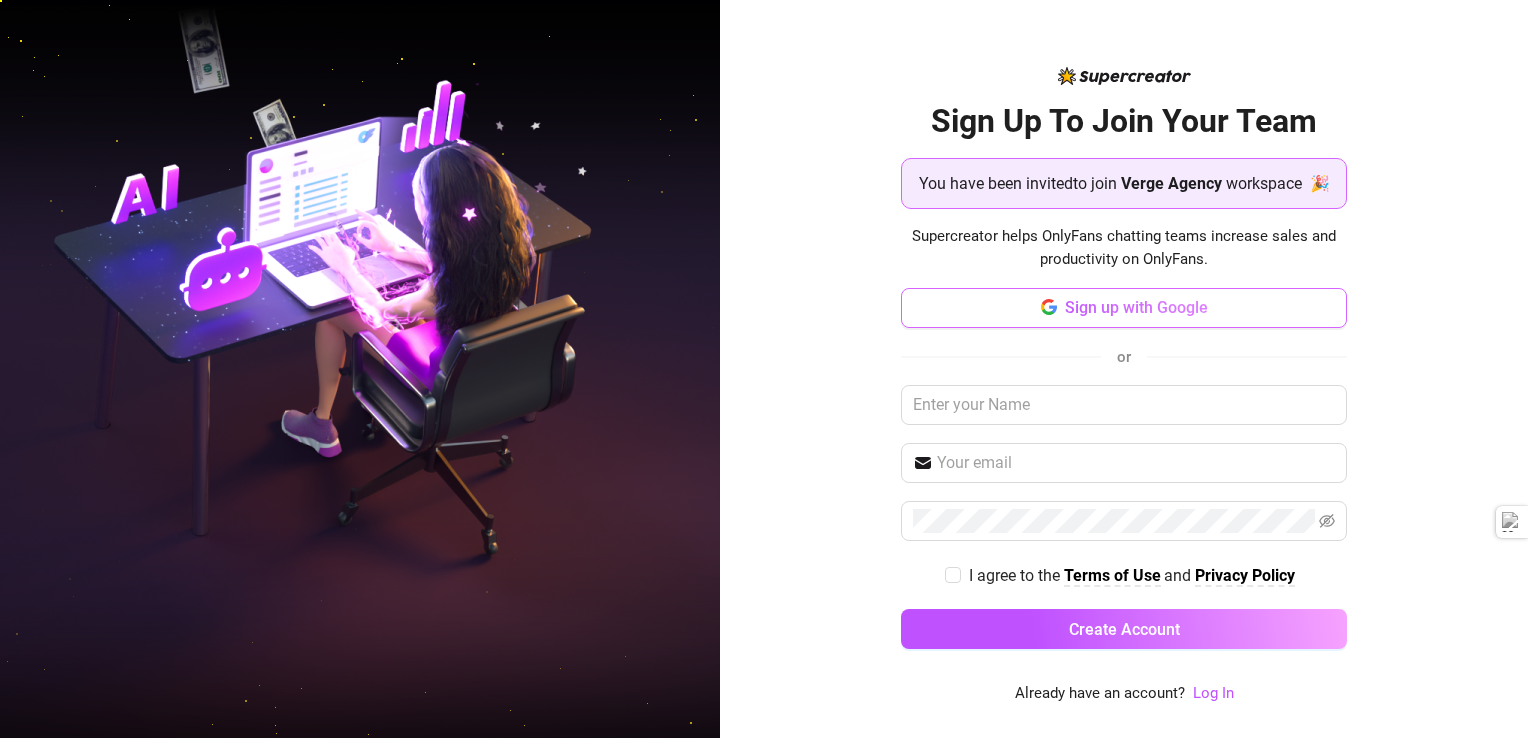 click on "Sign up with Google" at bounding box center [1136, 307] 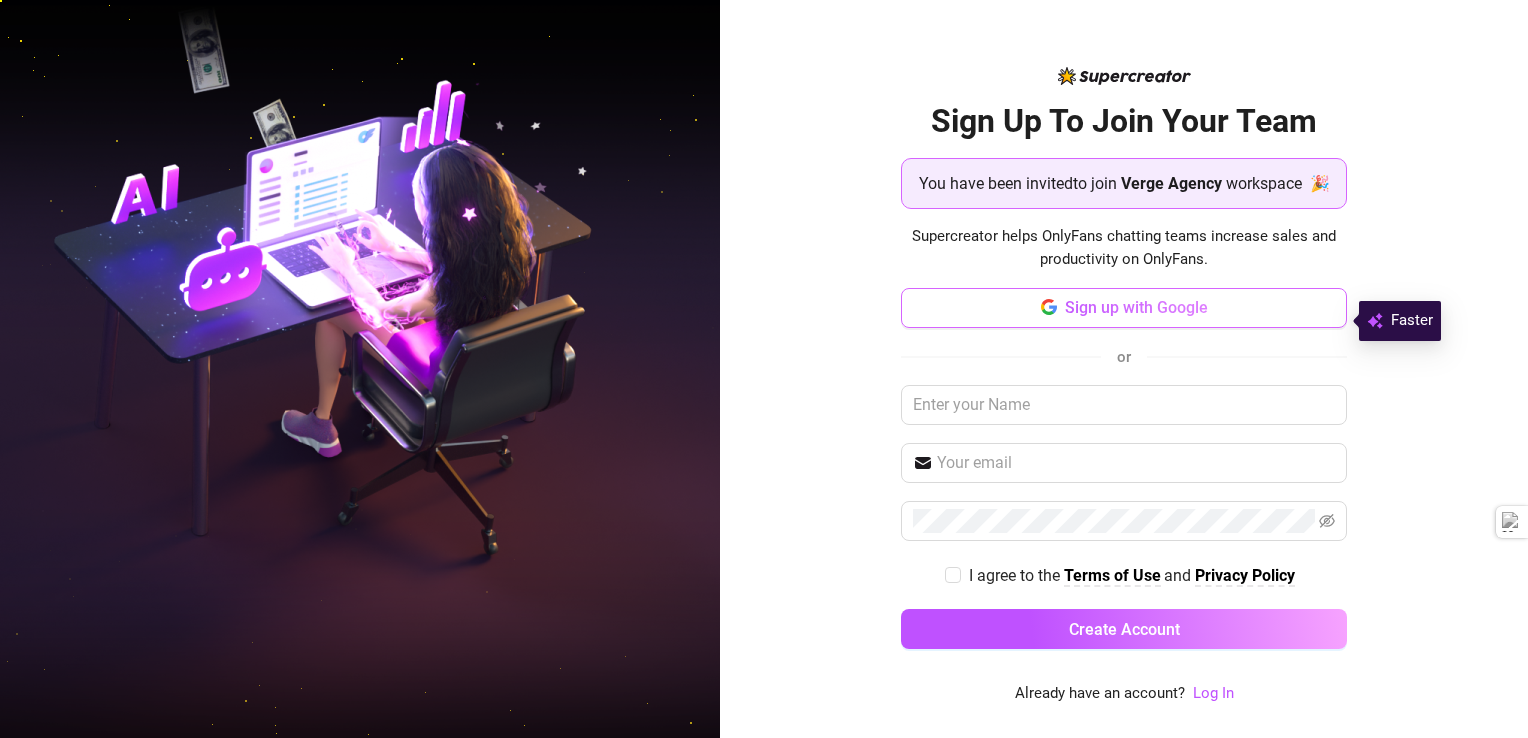 click on "Sign up with Google" at bounding box center [1136, 307] 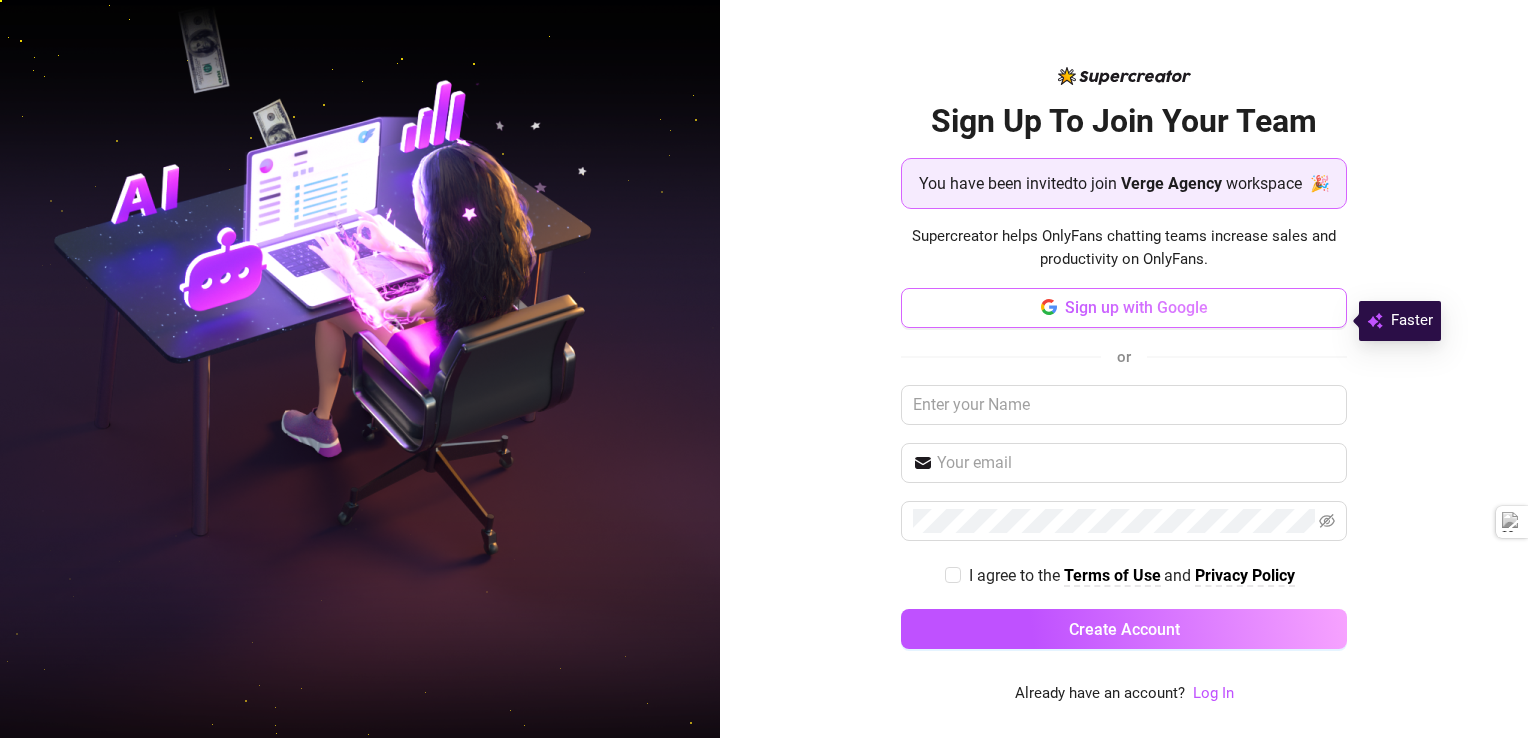 click on "Sign up with Google" at bounding box center [1136, 307] 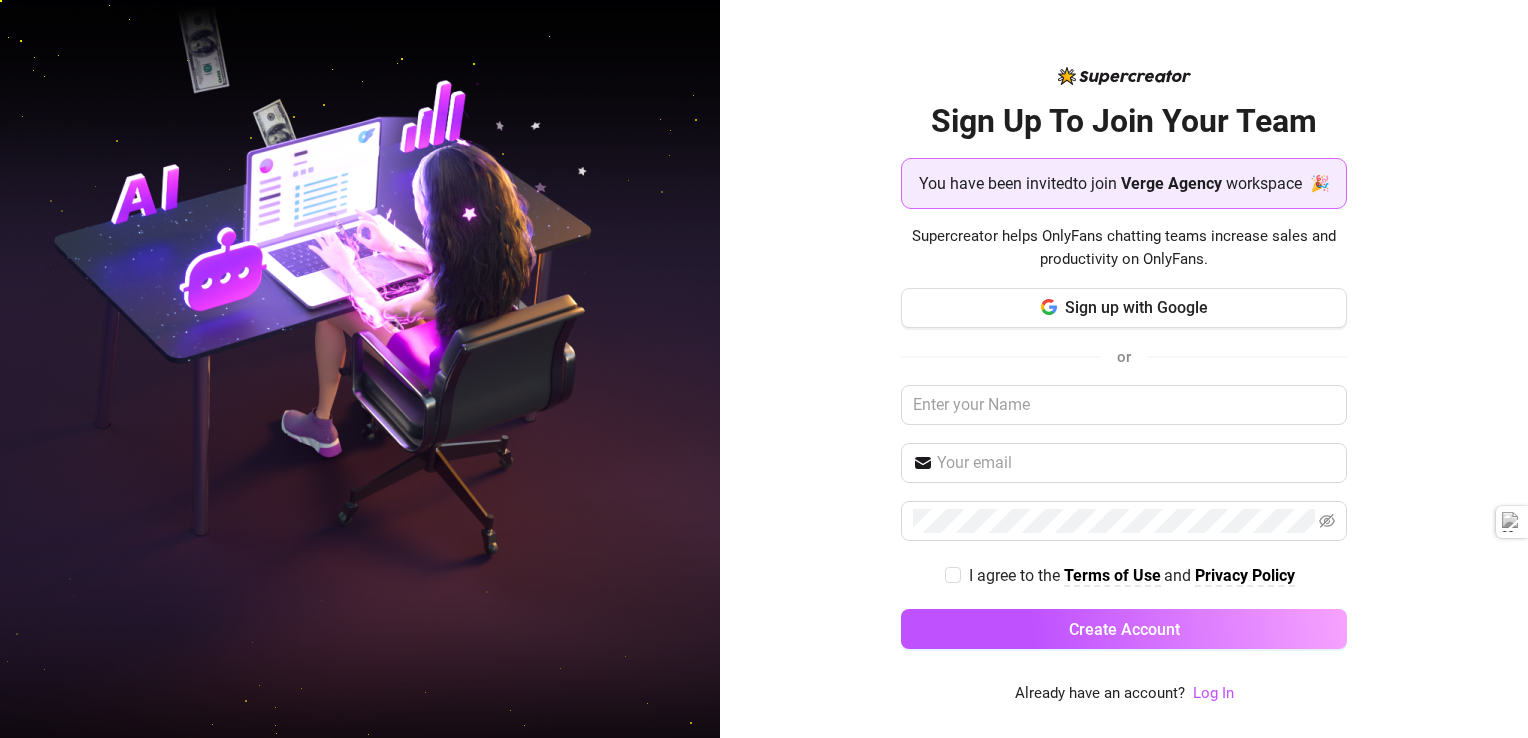 click on "Sign up with Google or I agree to the   Terms of Use   and   Privacy Policy Create Account" at bounding box center (1124, 478) 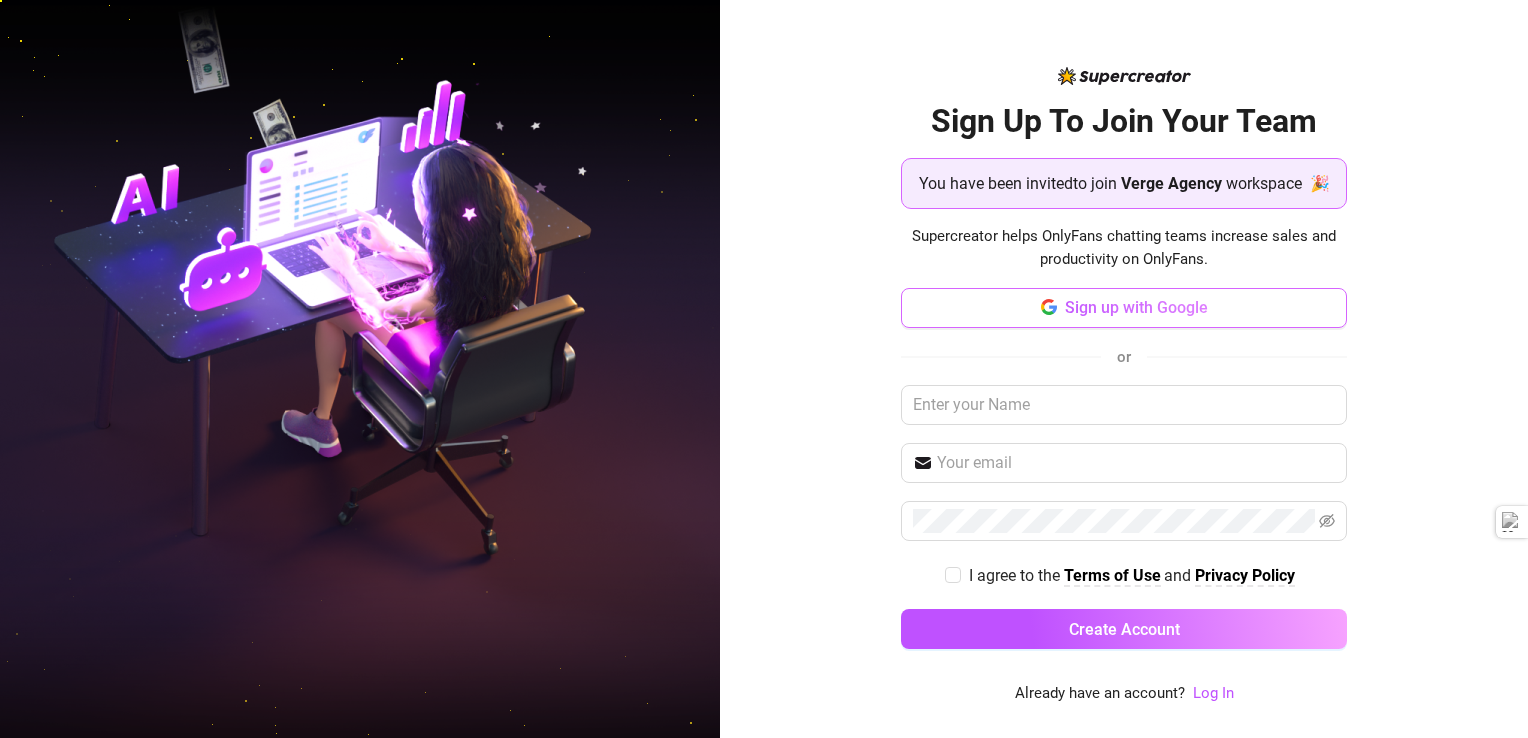click on "Sign up with Google" at bounding box center (1136, 307) 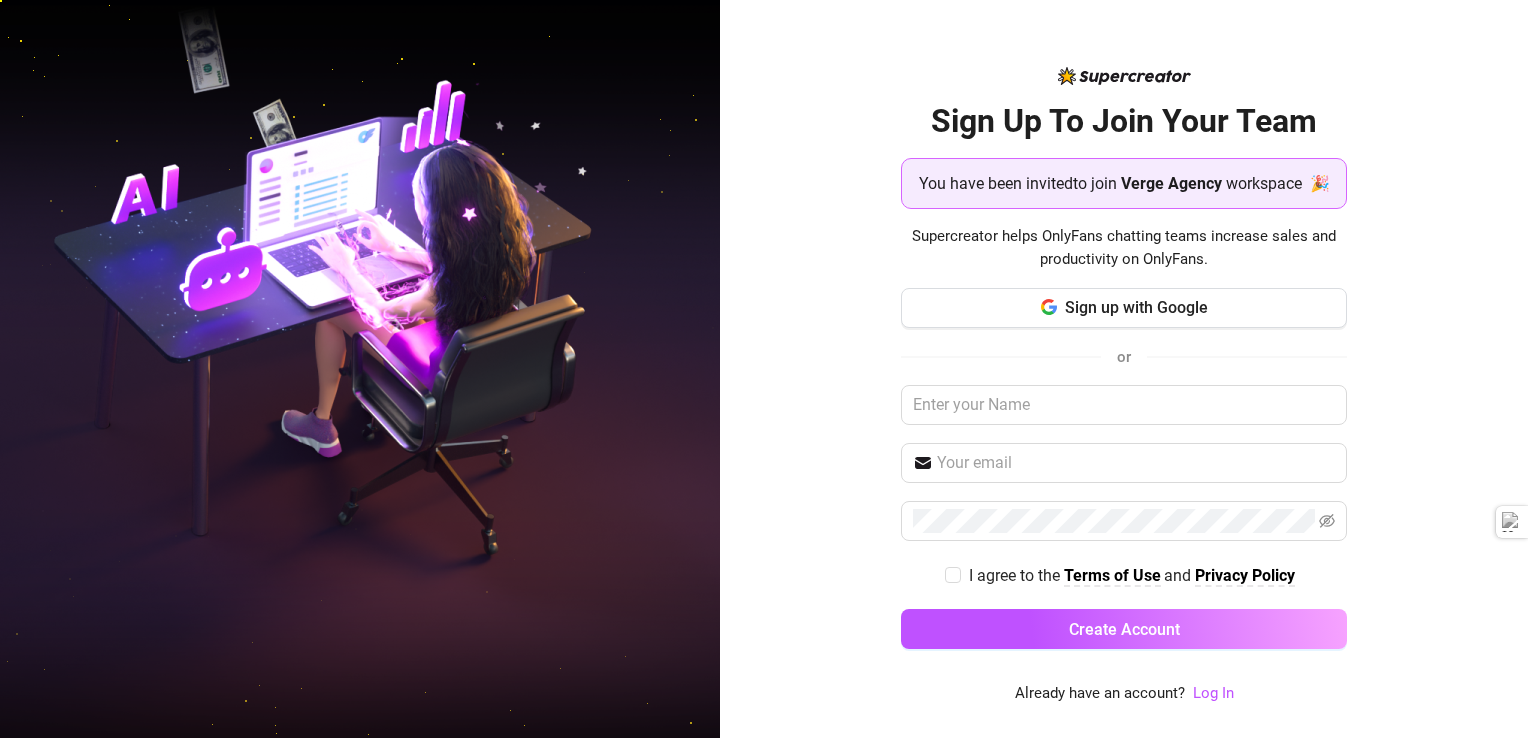 scroll, scrollTop: 0, scrollLeft: 0, axis: both 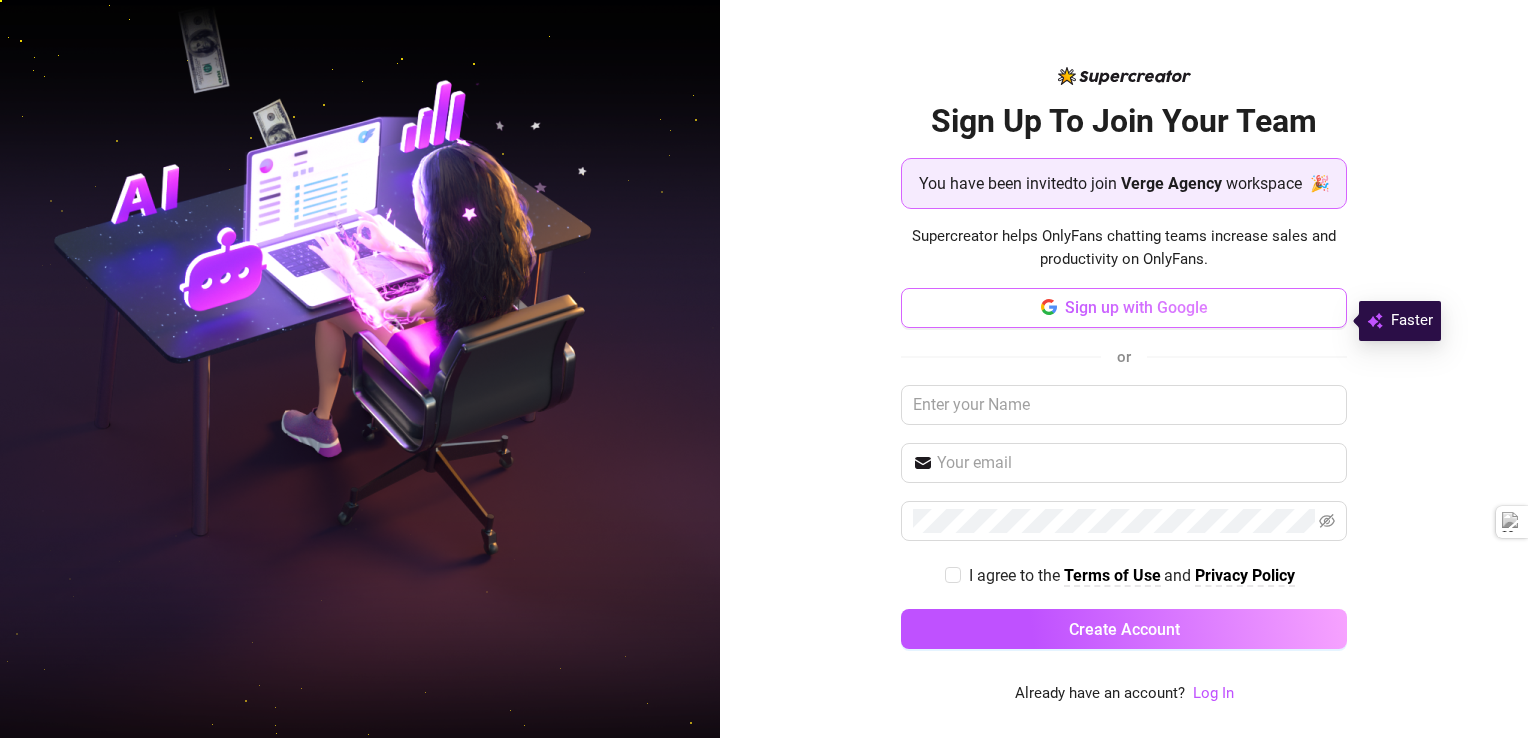 click on "Sign up with Google" at bounding box center [1136, 307] 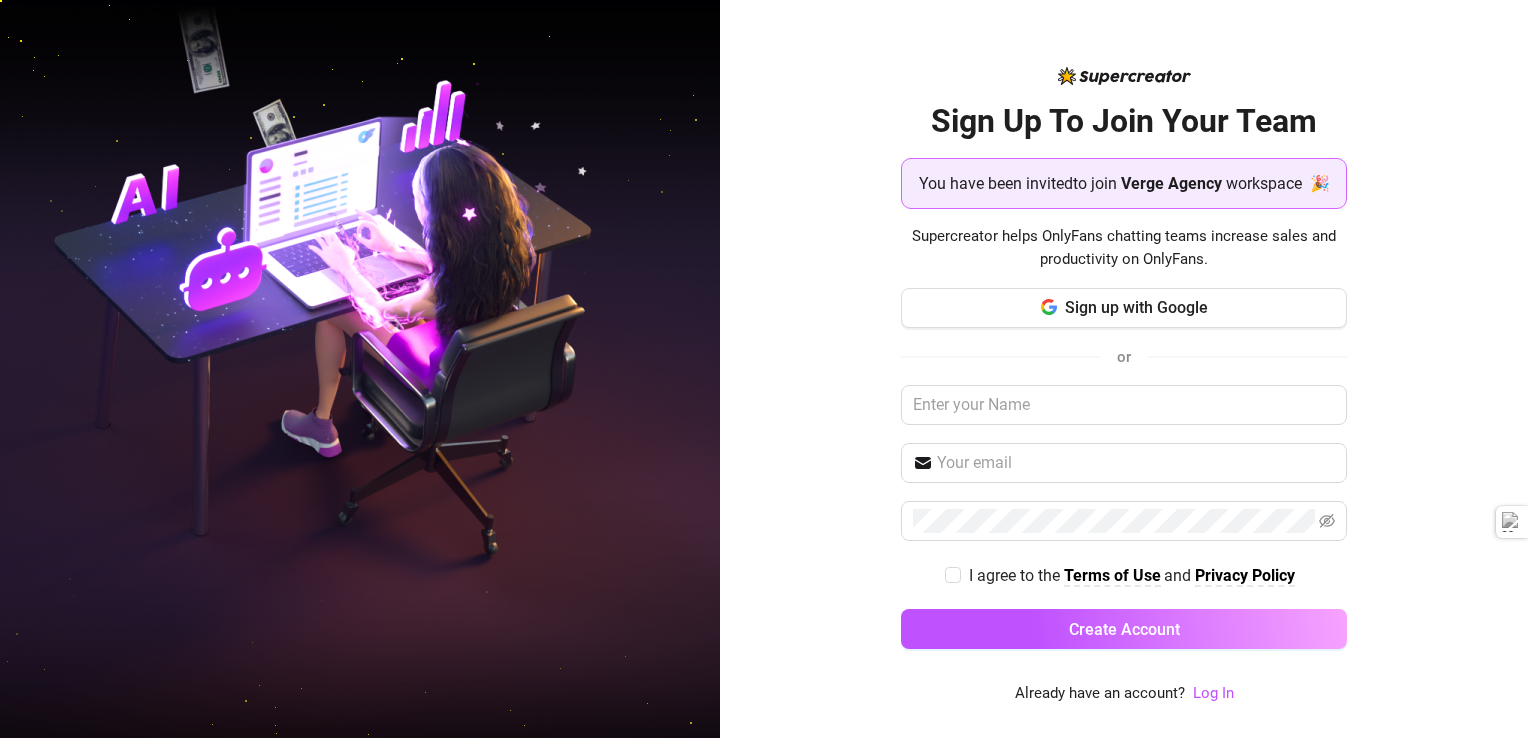 click on "Sign Up To Join Your Team You have been invited  to join   Verge Agency   workspace  🎉 Supercreator helps OnlyFans chatting teams increase sales and productivity on OnlyFans. Sign up with Google or I agree to the   Terms of Use   and   Privacy Policy Create Account Already have an account? Log In" at bounding box center [1124, 369] 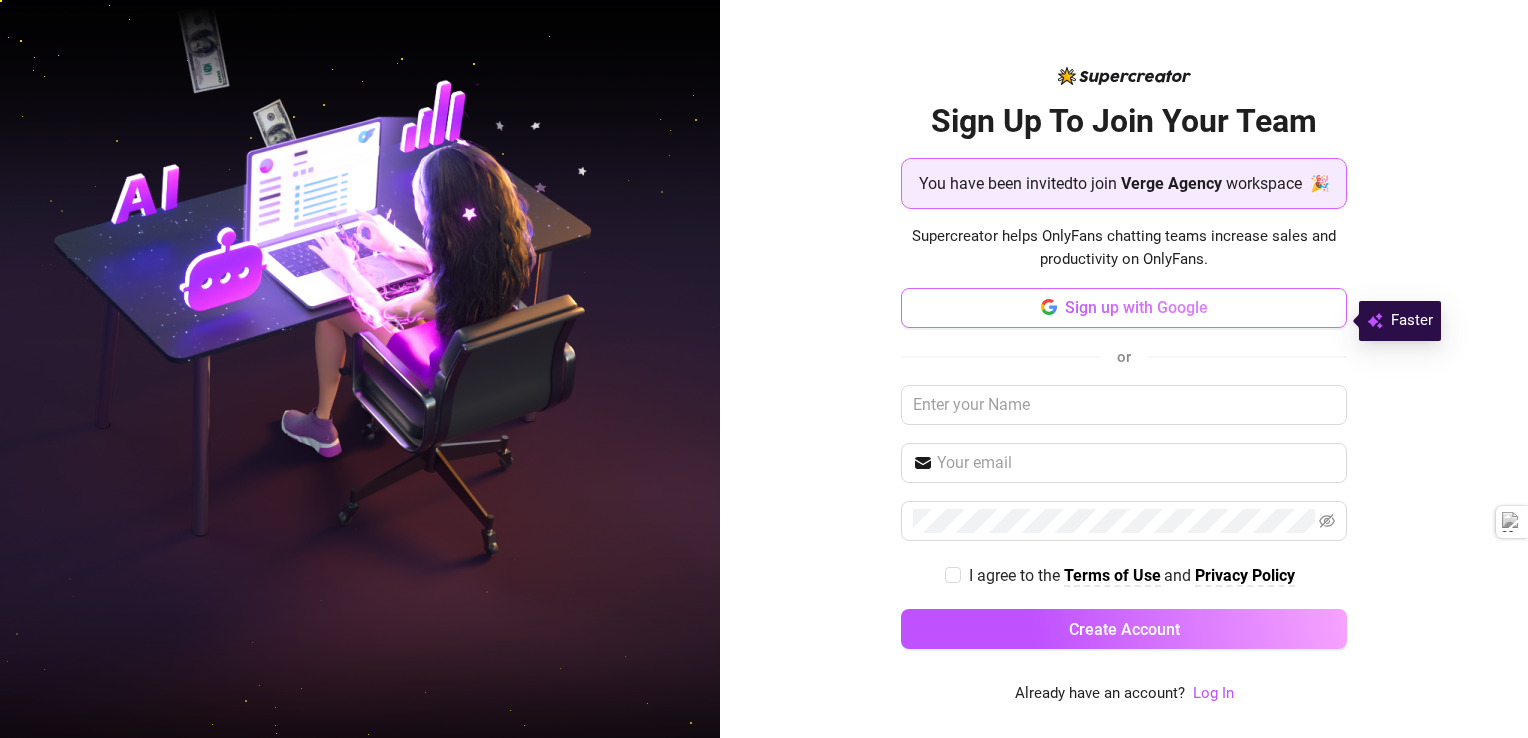 click on "Sign up with Google" at bounding box center [1136, 307] 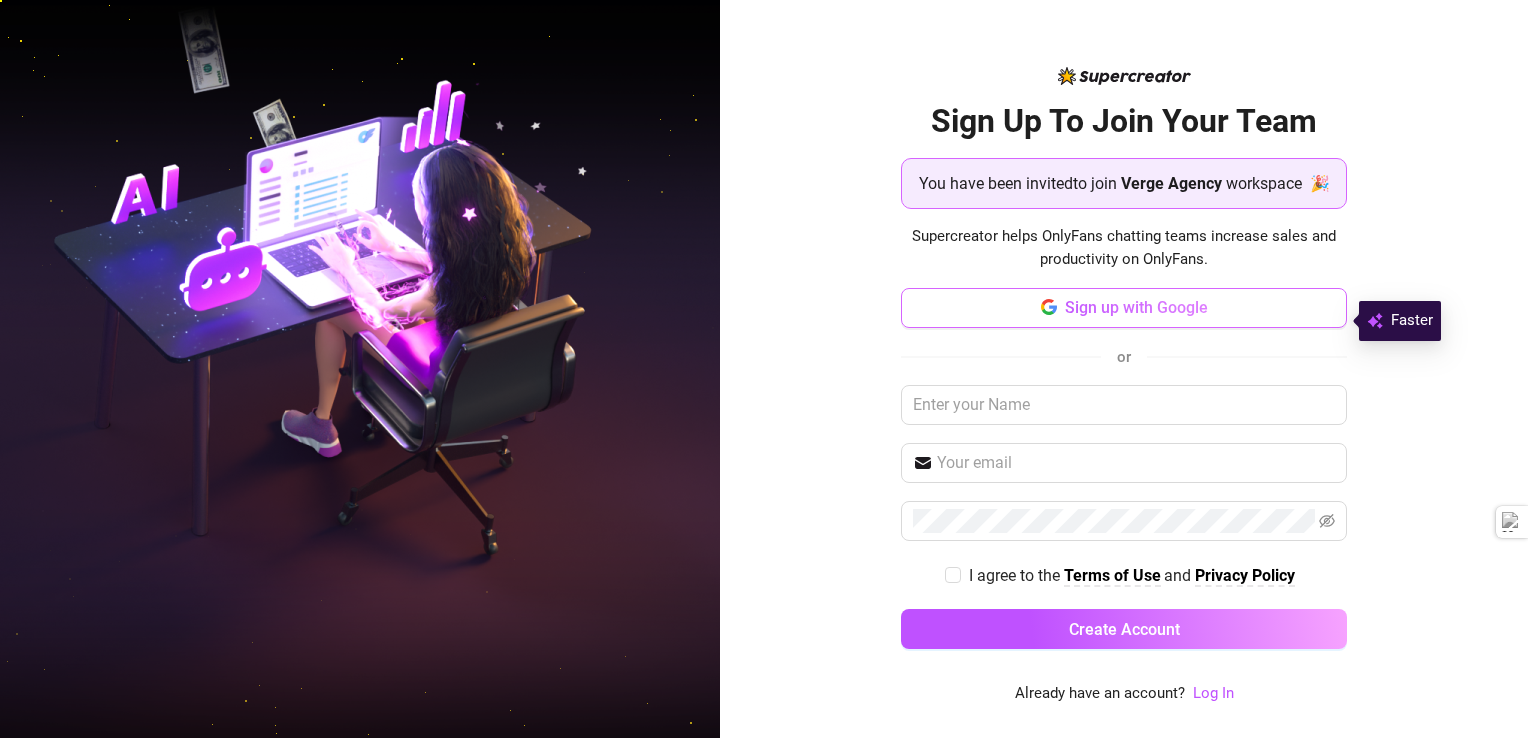 click on "Sign up with Google" at bounding box center (1136, 307) 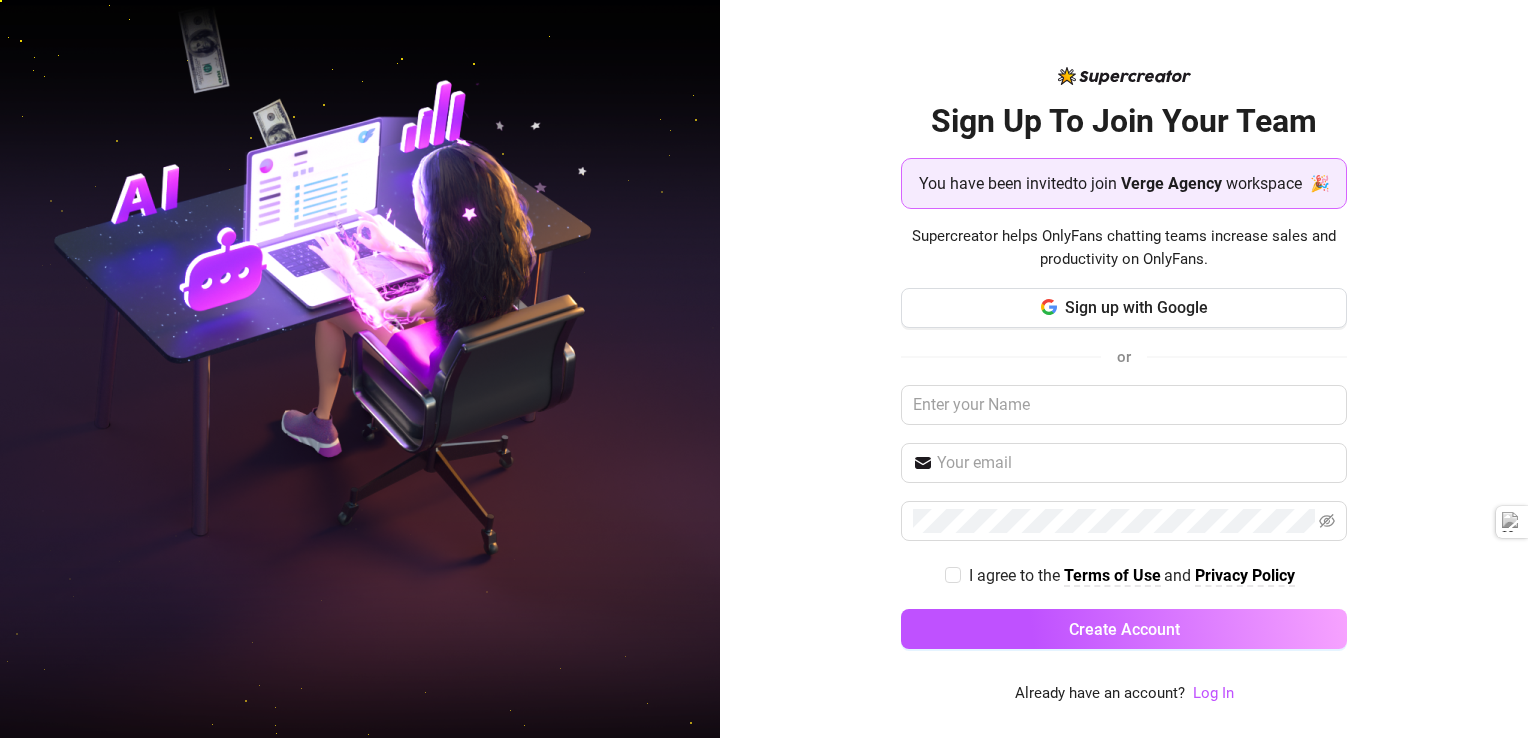 click on "Sign Up To Join Your Team You have been invited  to join   Verge Agency   workspace  🎉 Supercreator helps OnlyFans chatting teams increase sales and productivity on OnlyFans. Sign up with Google or I agree to the   Terms of Use   and   Privacy Policy Create Account Already have an account? Log In" at bounding box center (1124, 369) 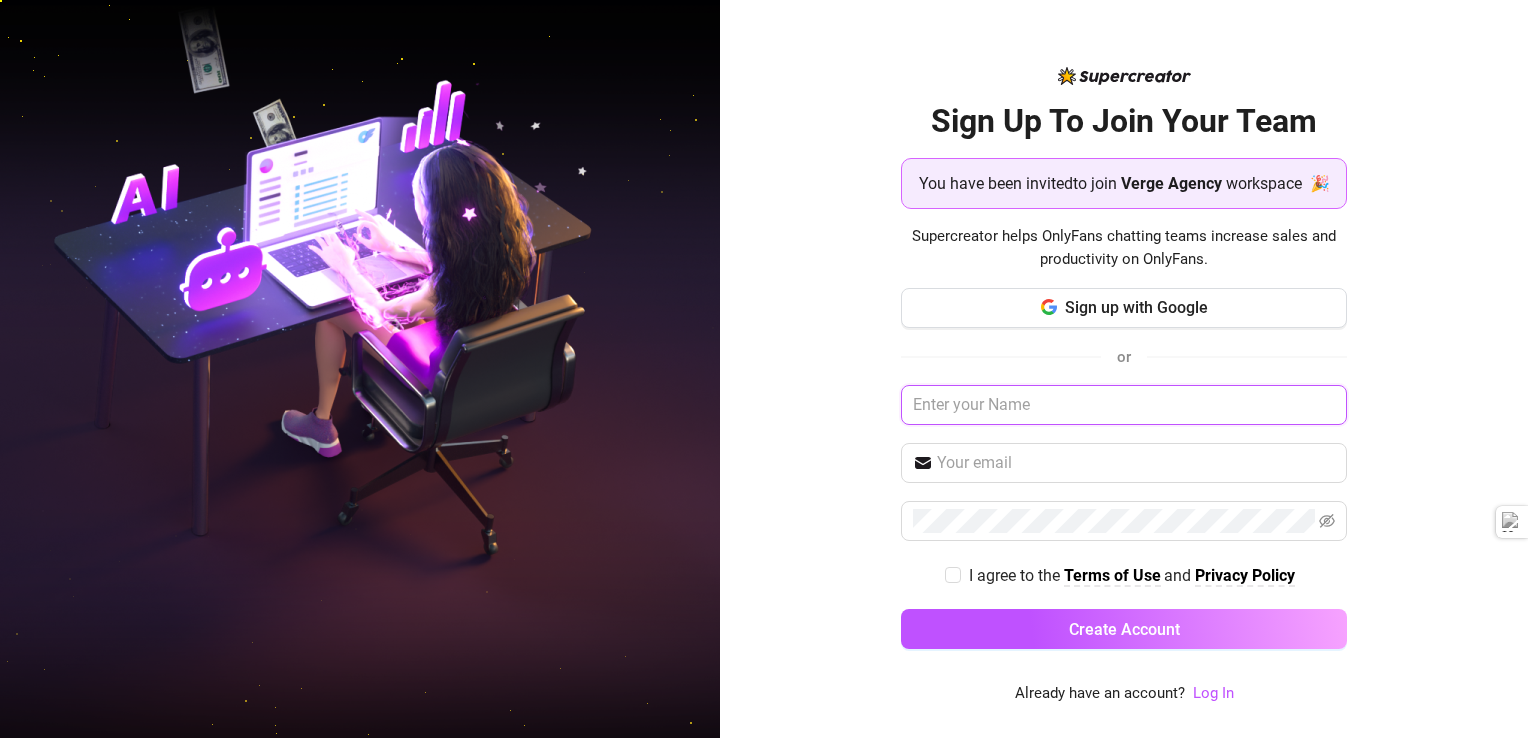 click at bounding box center (1124, 405) 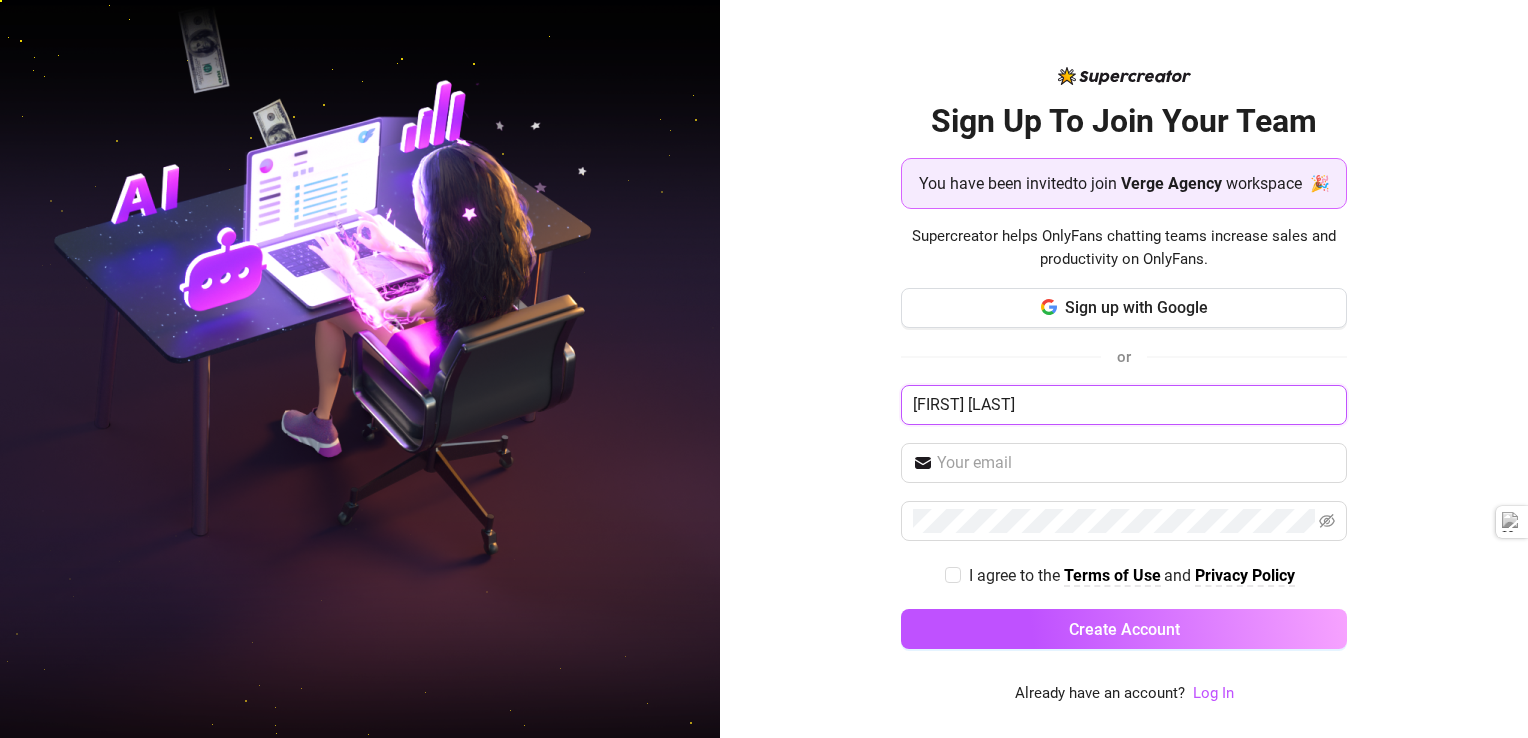 type on "Iza Gail" 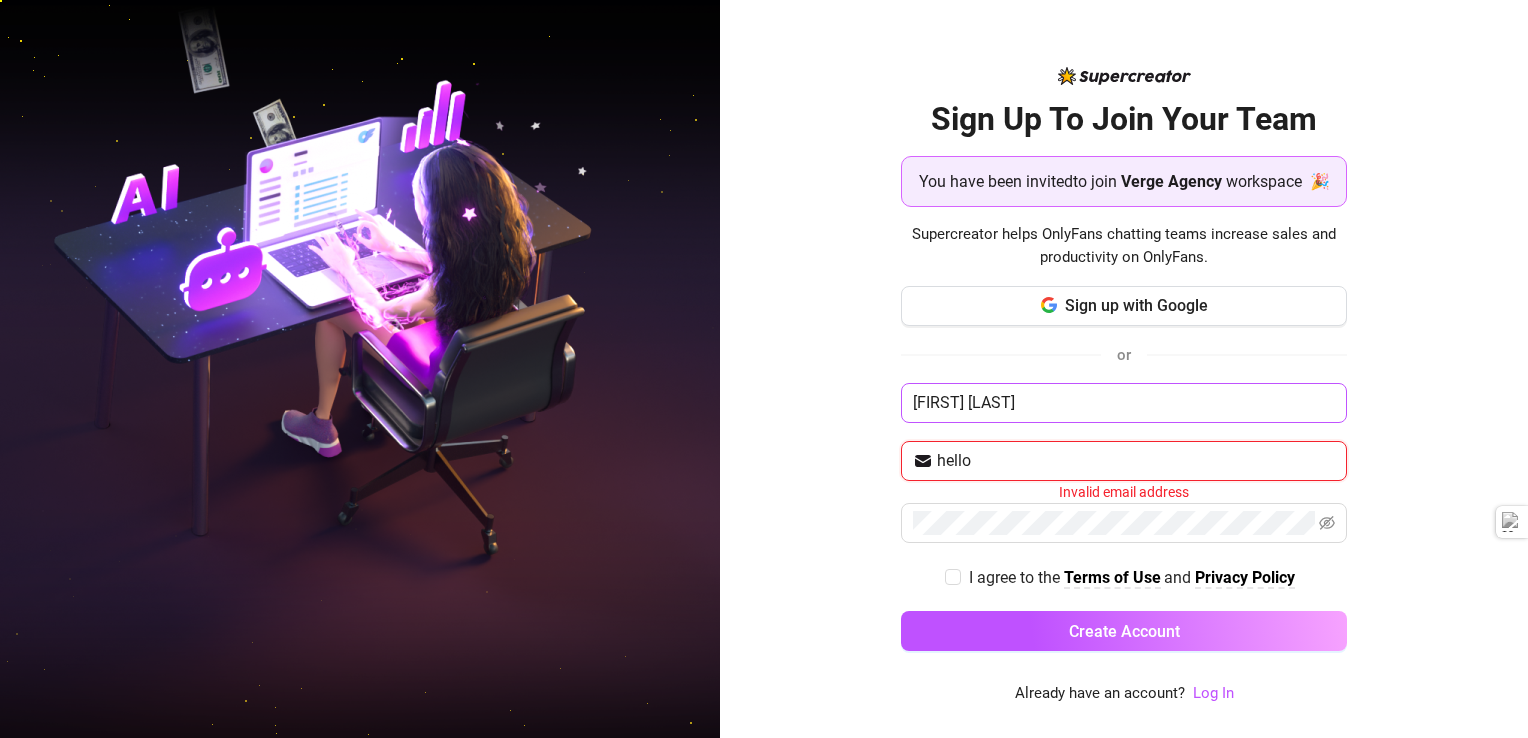type on "helloizagail@gmail.com" 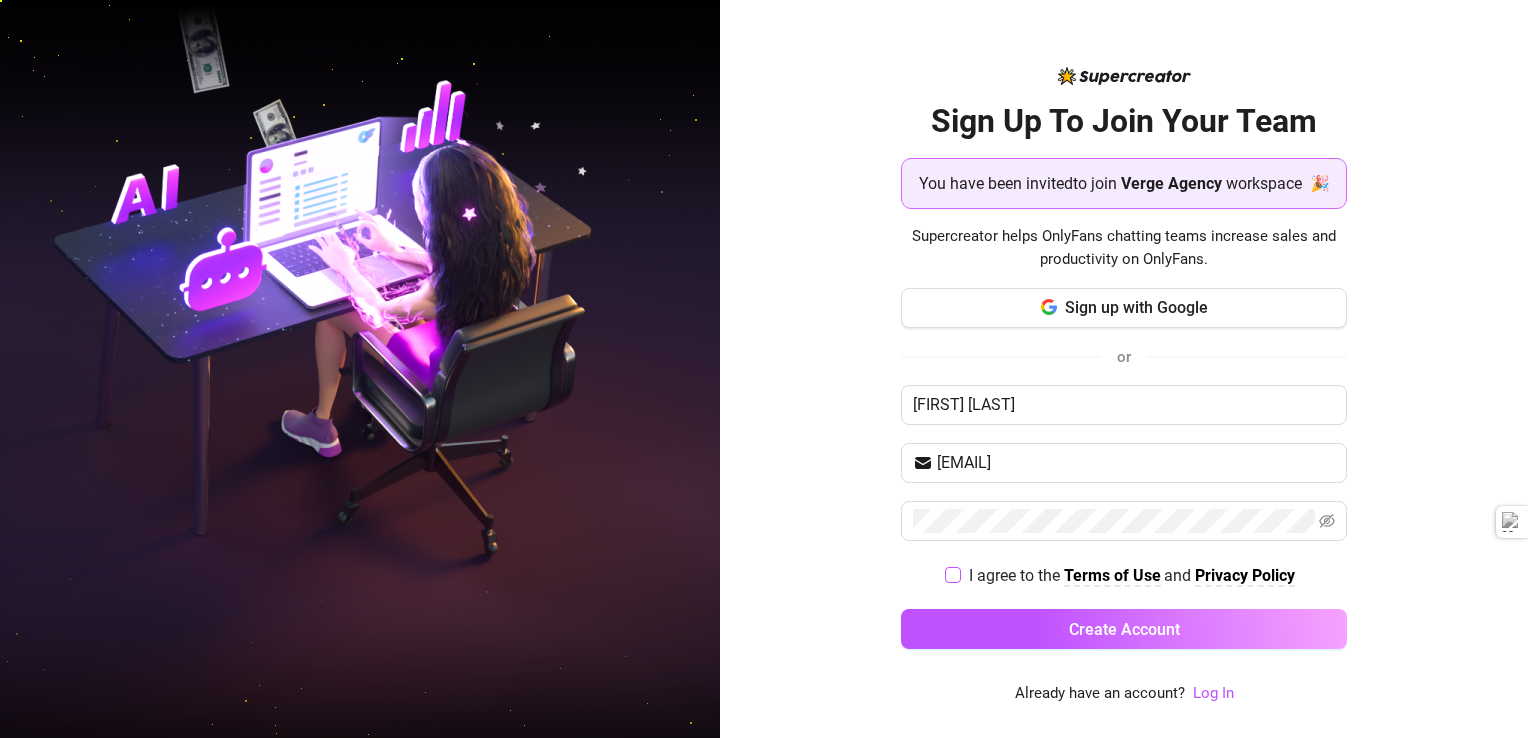 click on "I agree to the   Terms of Use   and   Privacy Policy" at bounding box center [952, 574] 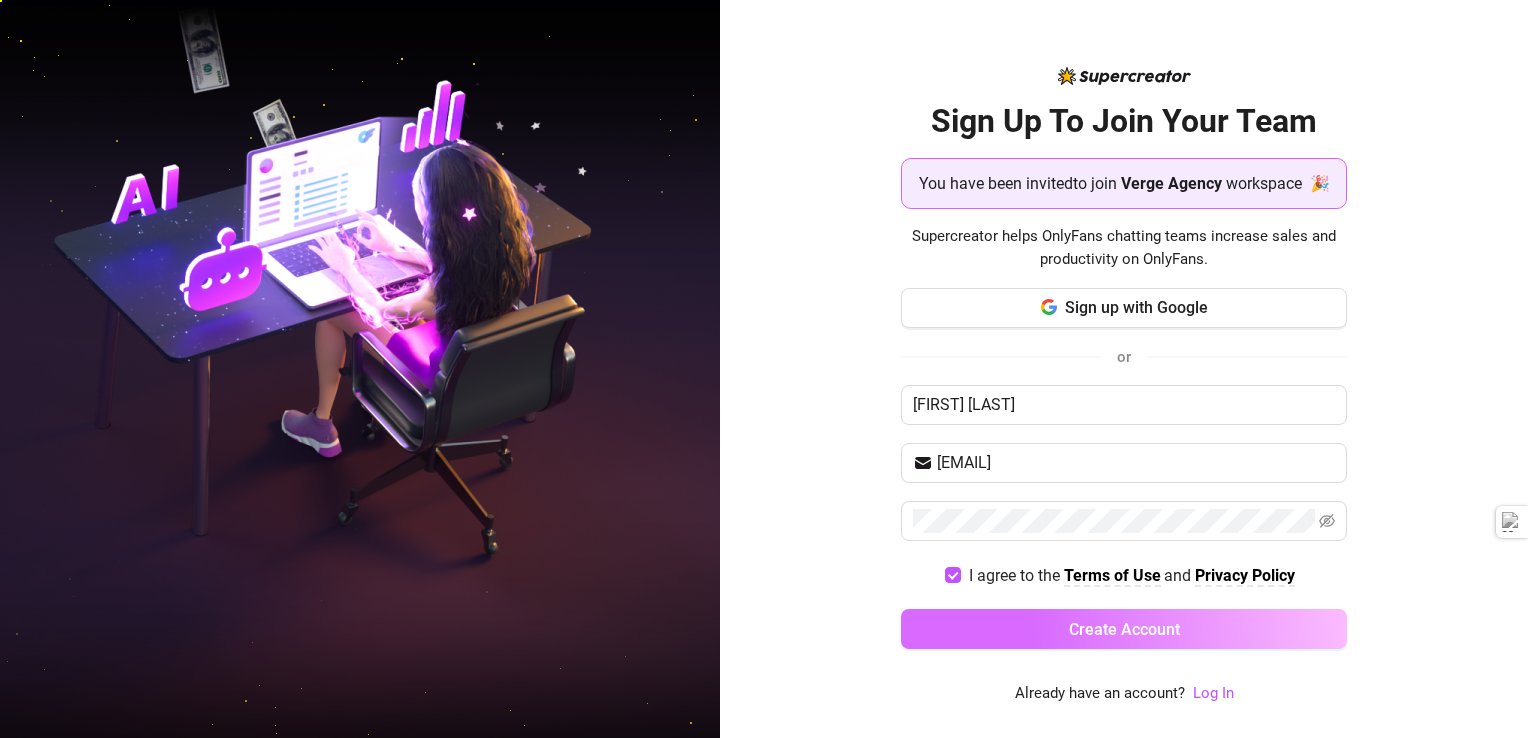 click on "Create Account" at bounding box center (1124, 629) 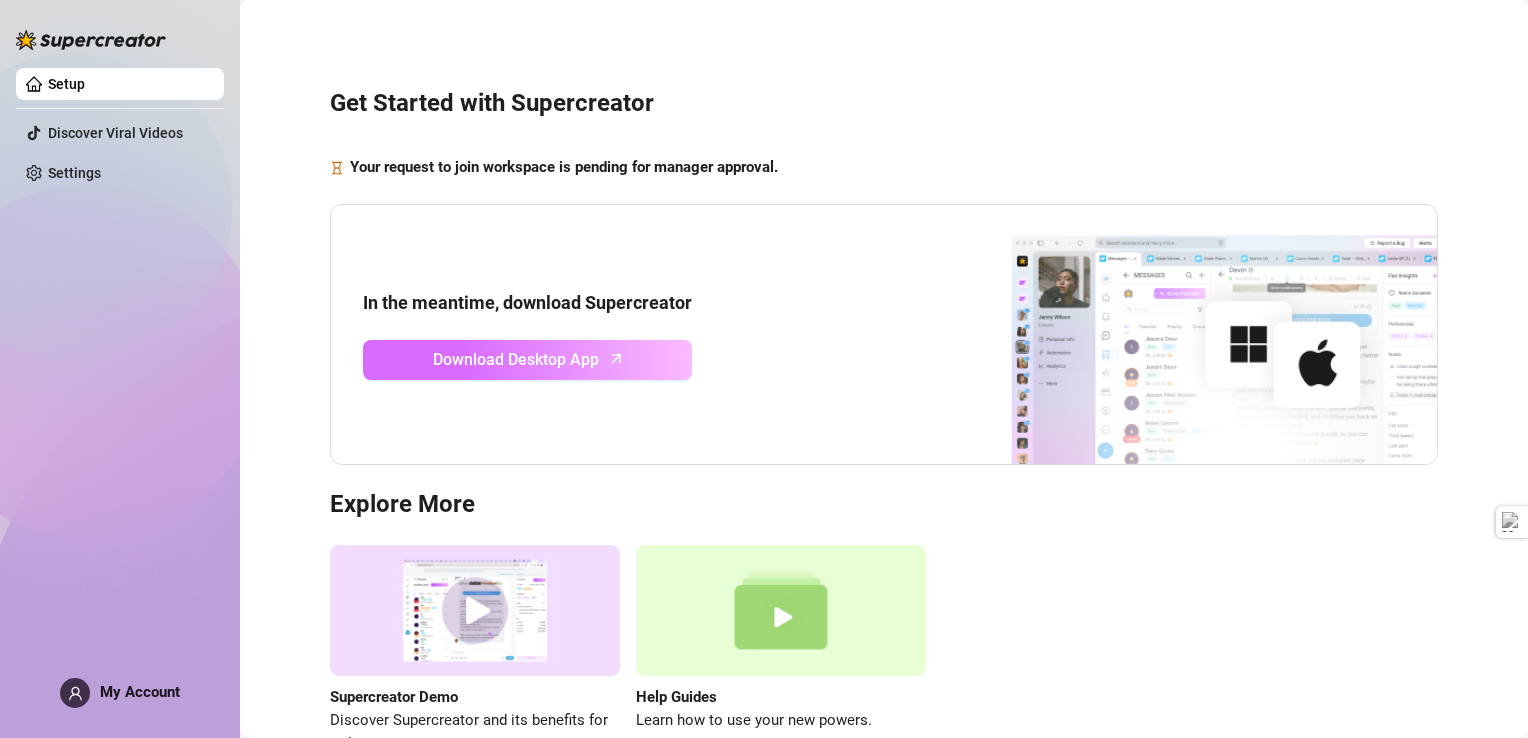 click on "Download Desktop App" at bounding box center [516, 359] 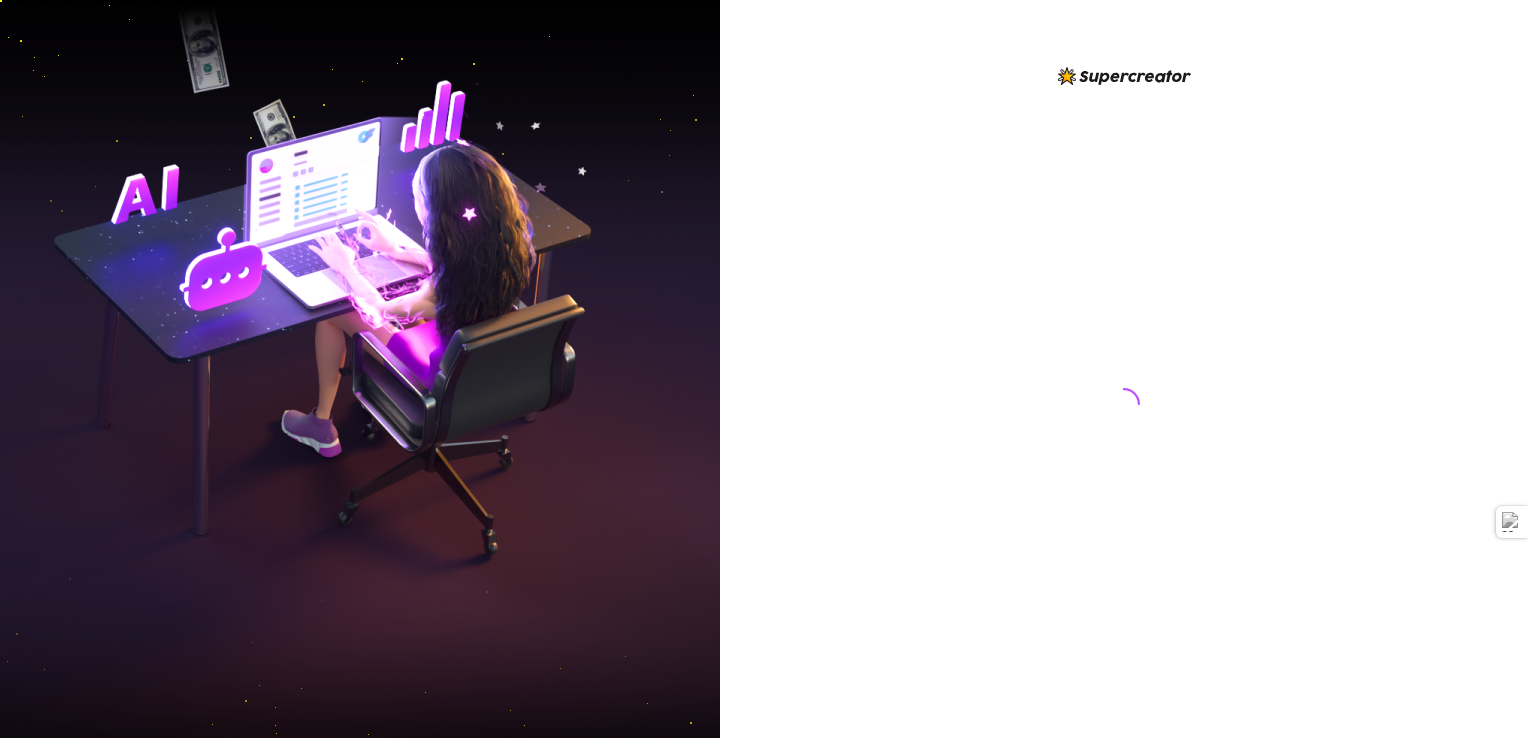 scroll, scrollTop: 0, scrollLeft: 0, axis: both 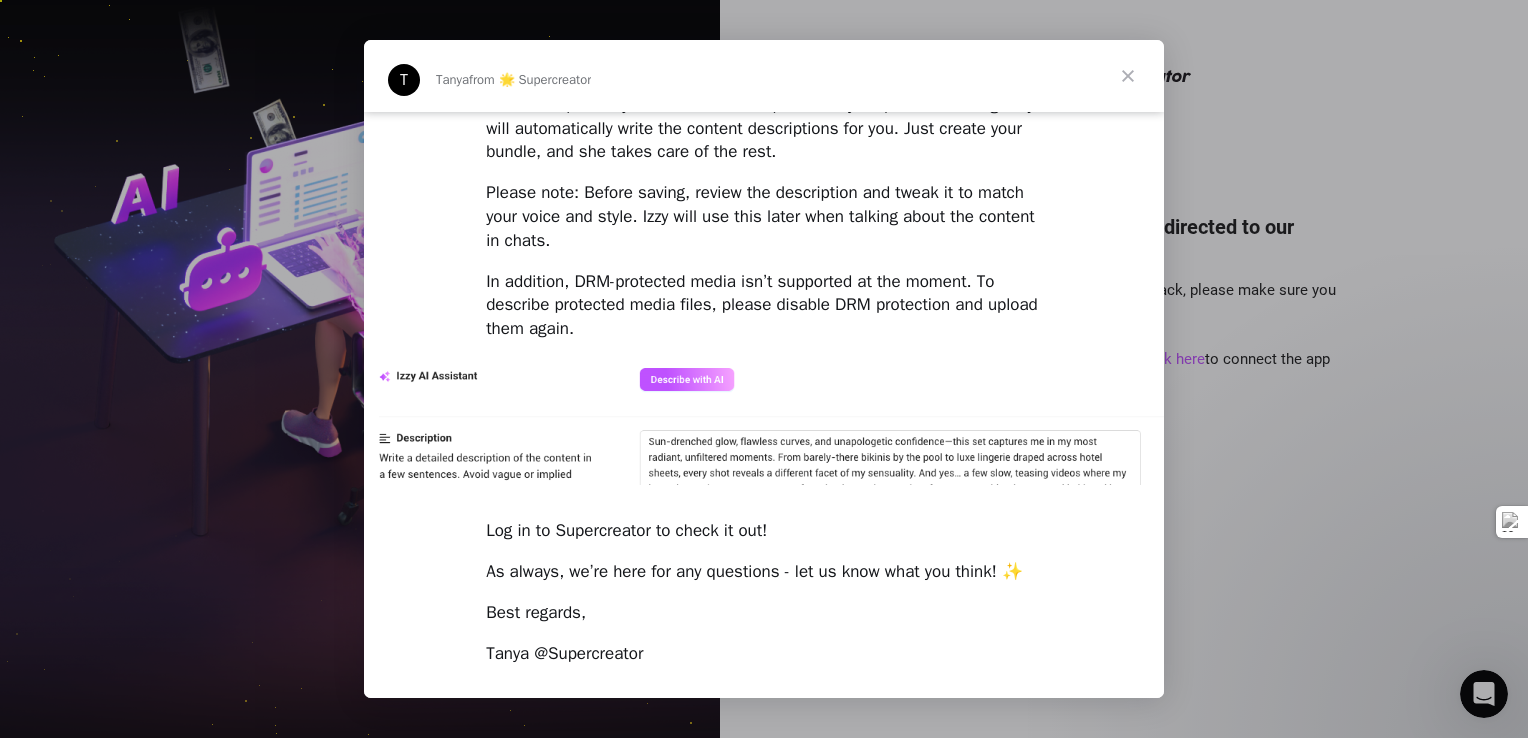 click at bounding box center [1128, 76] 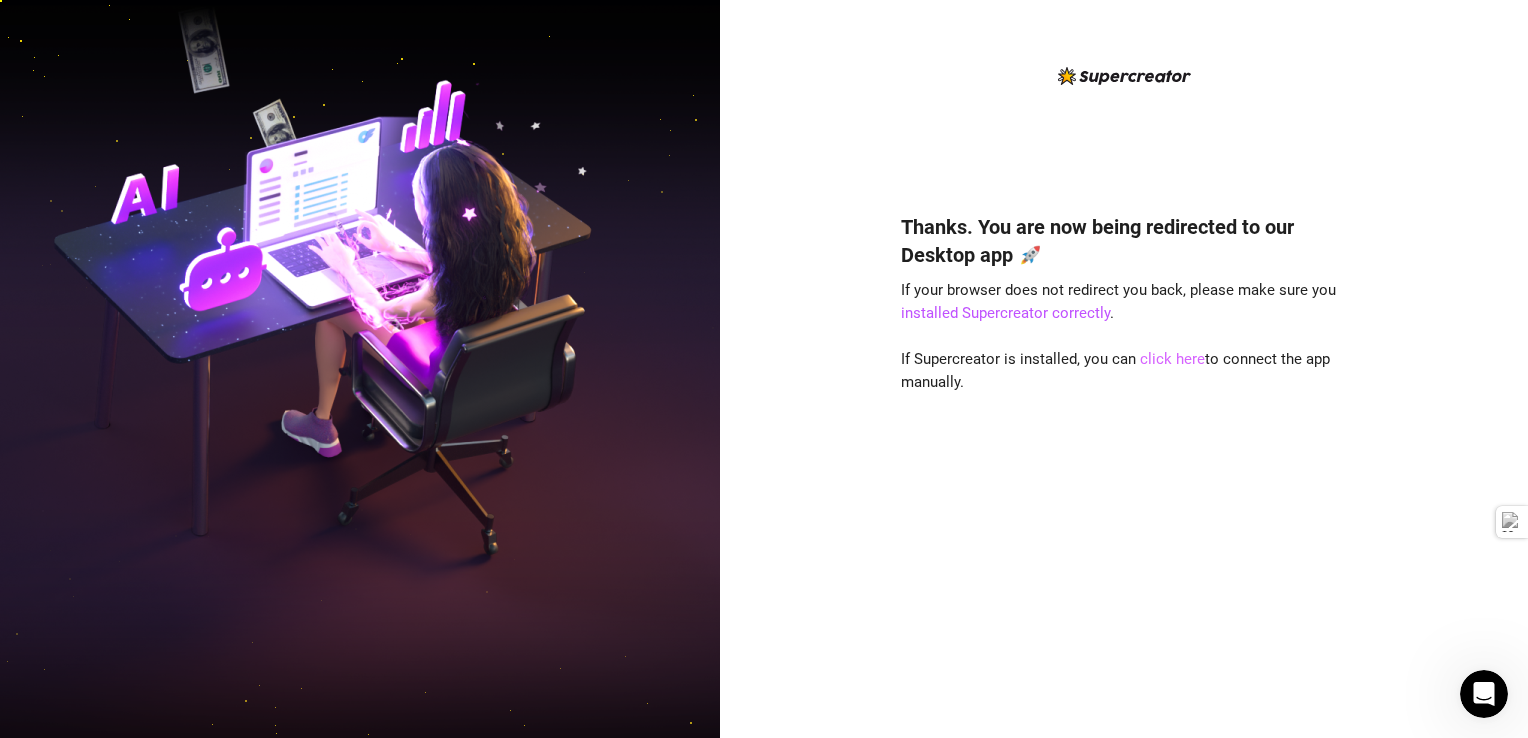 click on "click here" at bounding box center [1172, 359] 